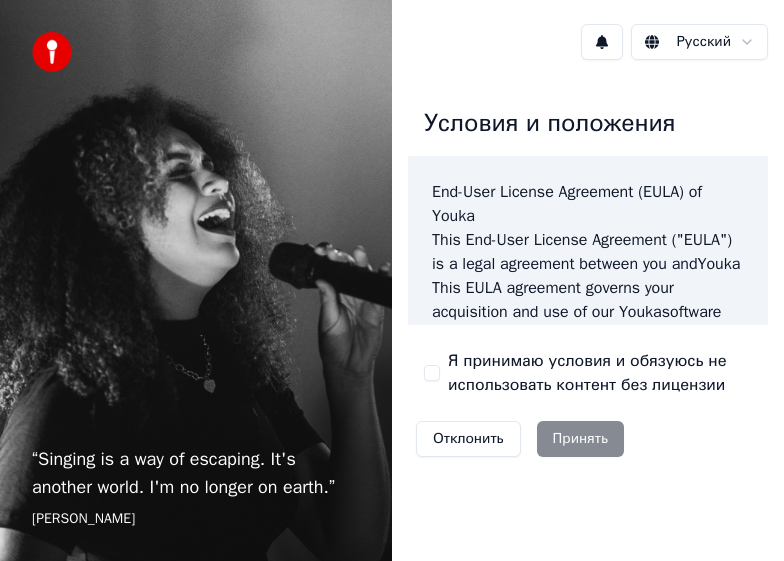 scroll, scrollTop: 0, scrollLeft: 0, axis: both 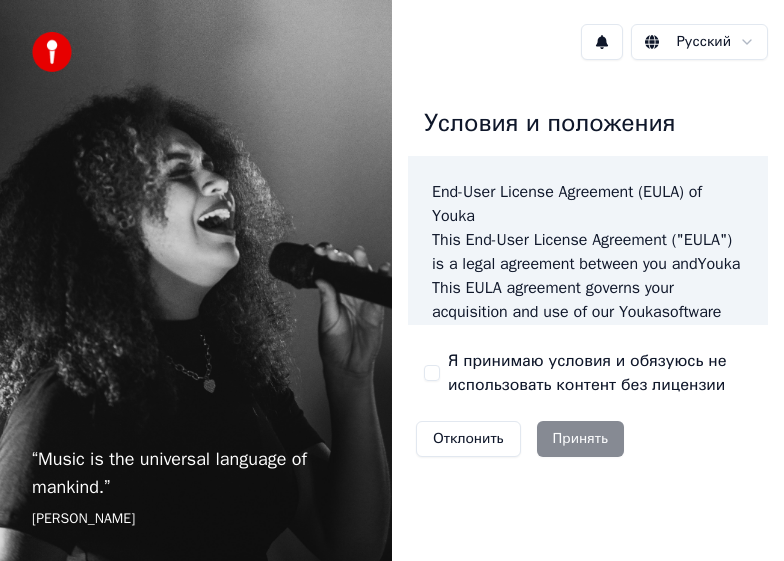 click on "Отклонить Принять" at bounding box center (520, 439) 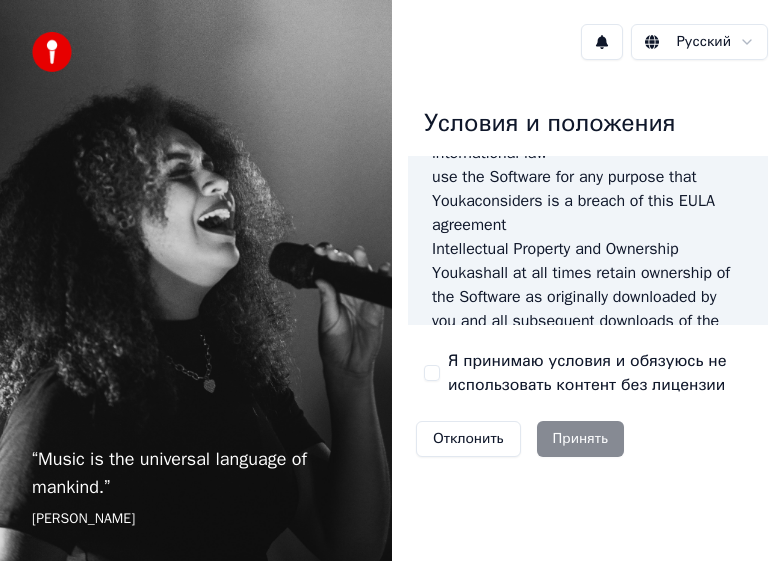 scroll, scrollTop: 2567, scrollLeft: 0, axis: vertical 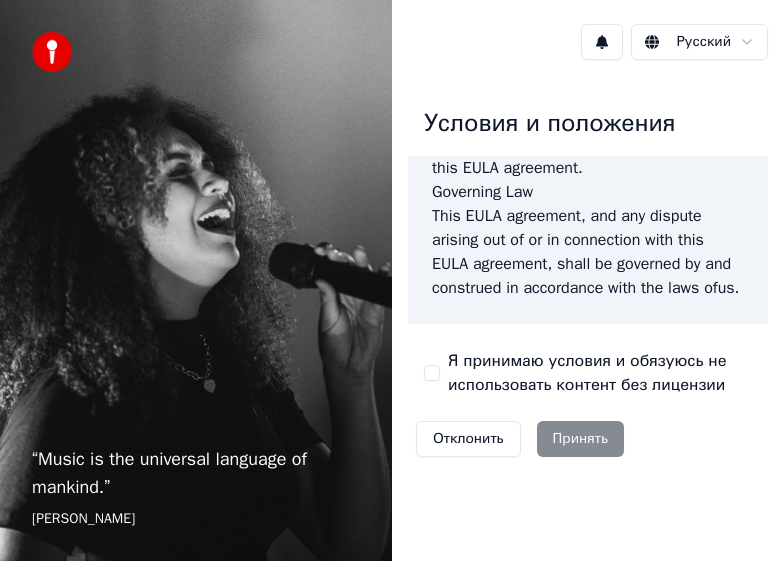 click on "Я принимаю условия и обязуюсь не использовать контент без лицензии" at bounding box center (588, 373) 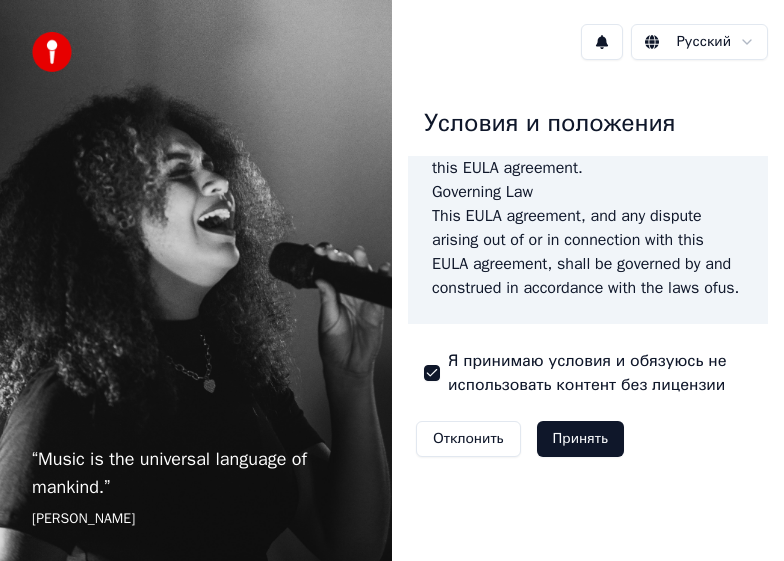 click on "Принять" at bounding box center [580, 439] 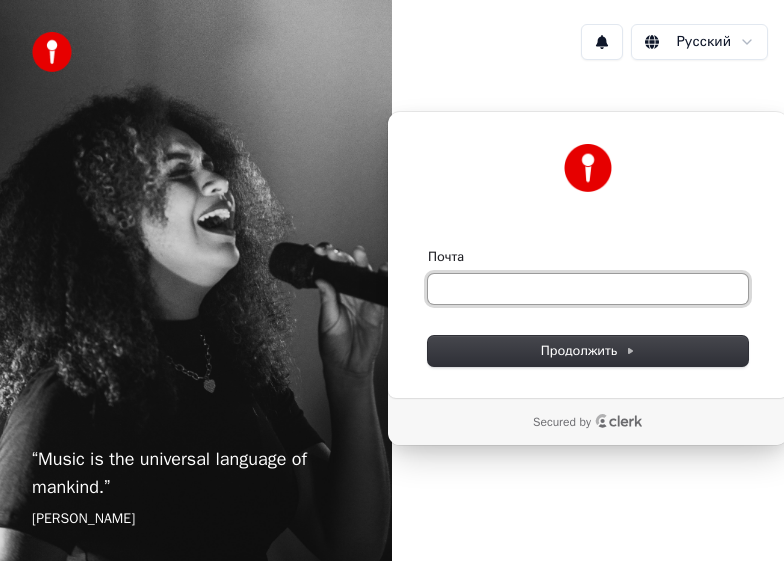 click on "Почта" at bounding box center (588, 289) 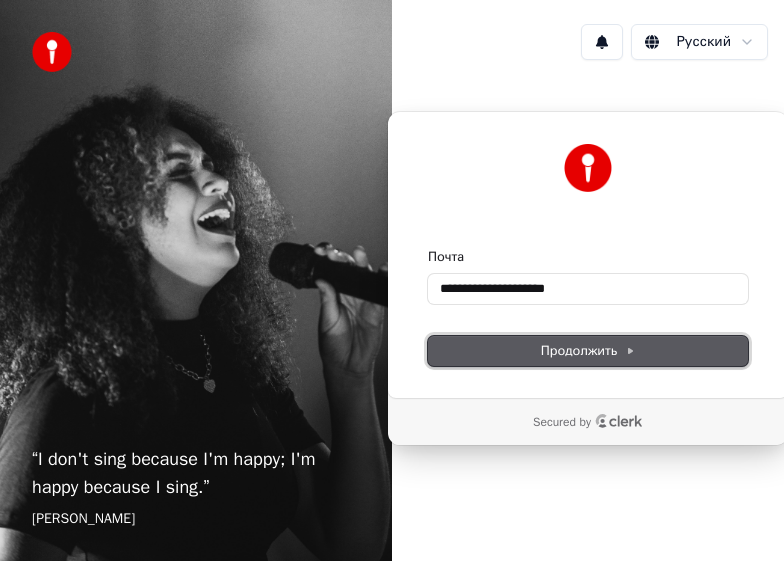 click on "Продолжить" at bounding box center (588, 351) 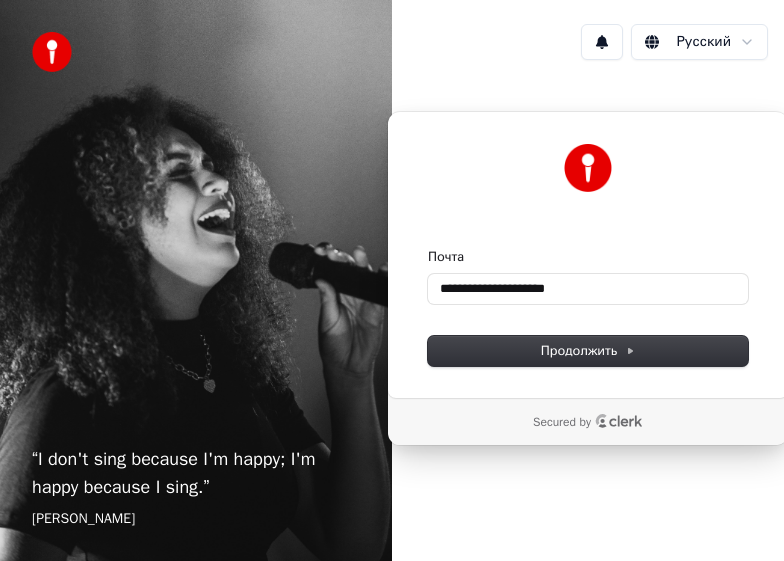 type on "**********" 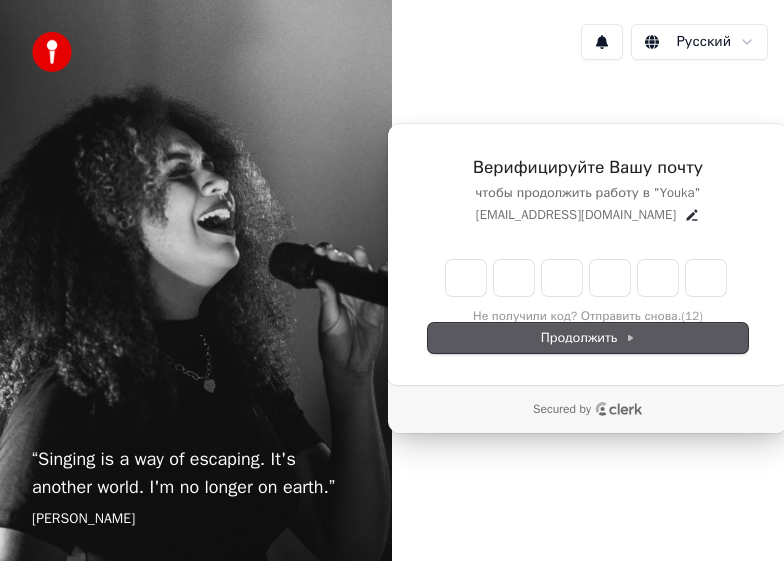 type on "*" 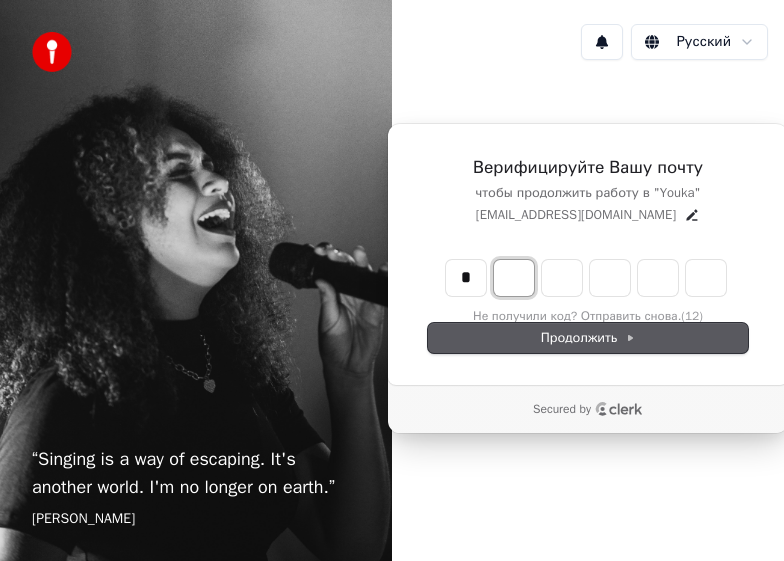 type on "*" 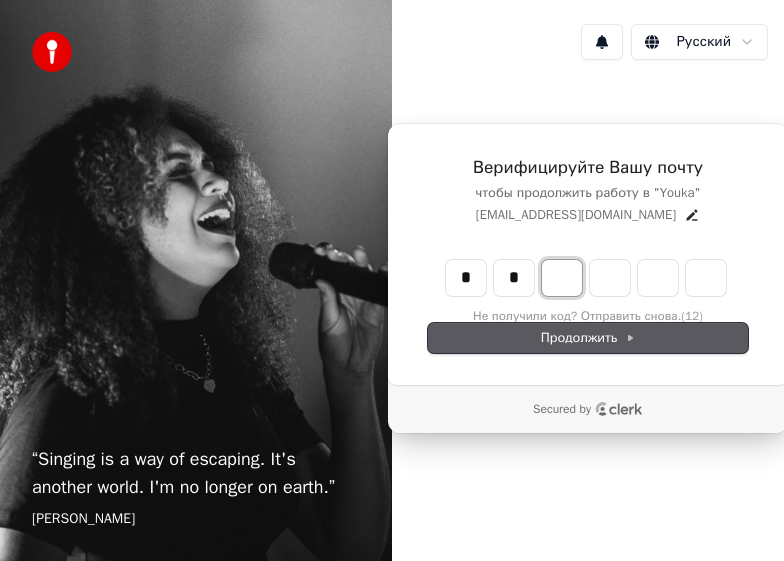 type on "**" 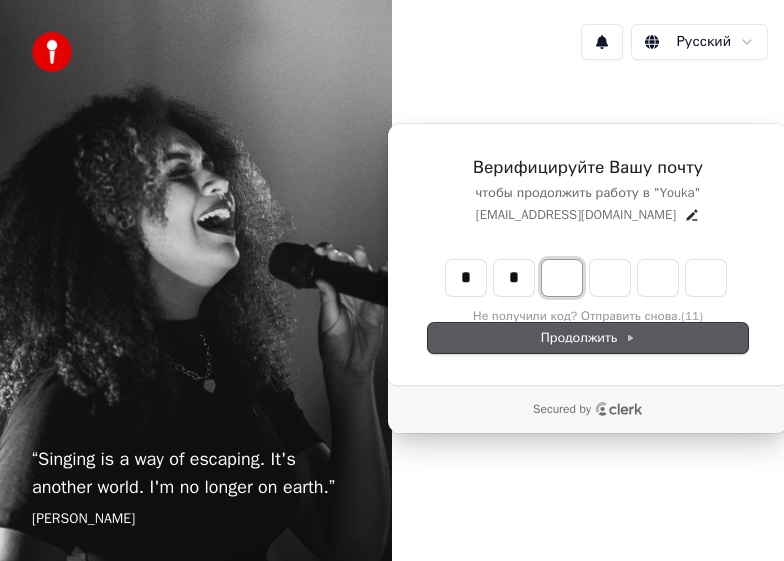 type on "*" 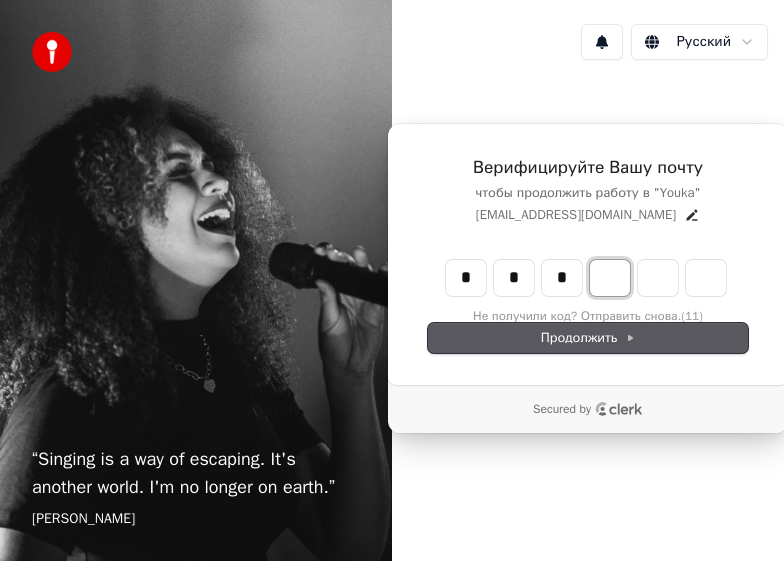 type on "***" 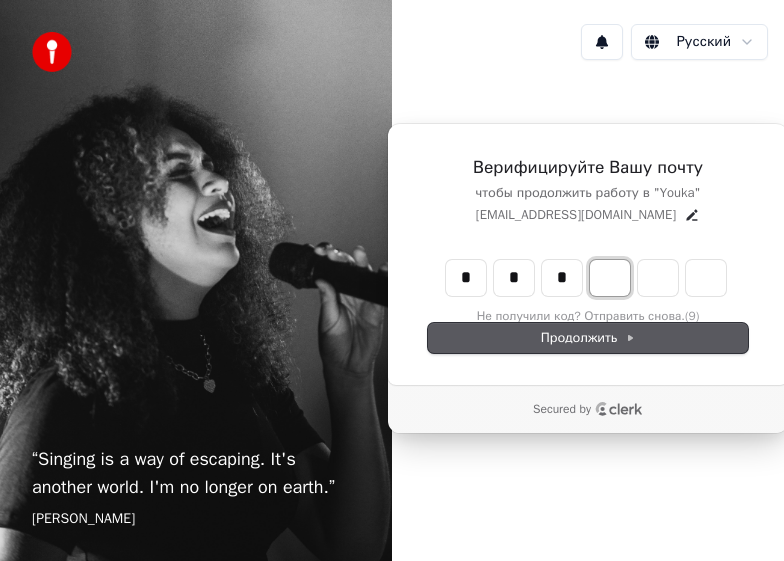 type on "*" 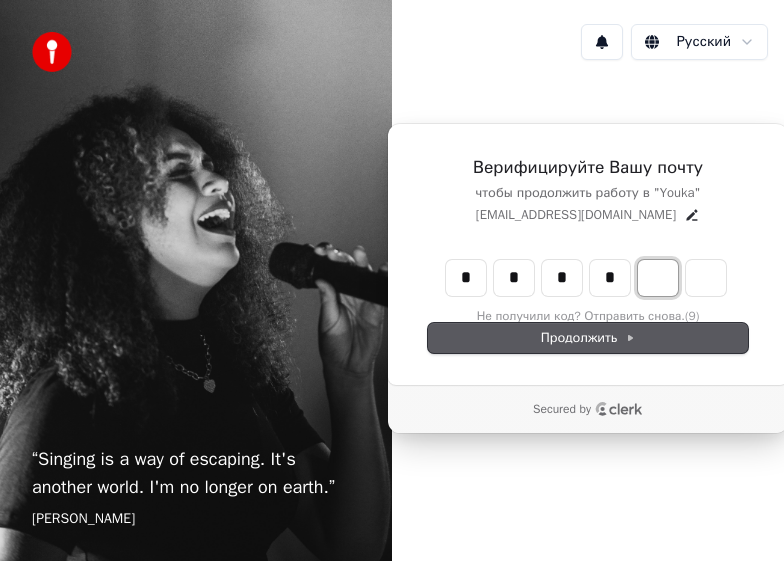 type on "****" 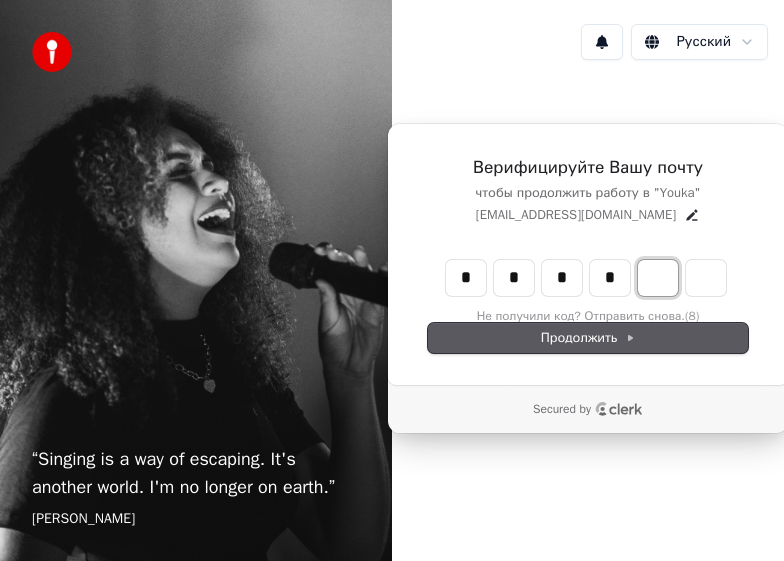 type on "*" 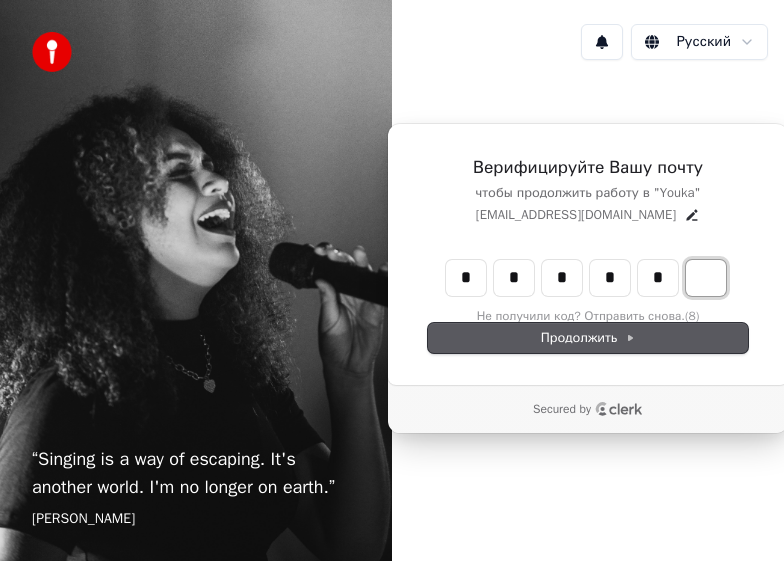 type on "******" 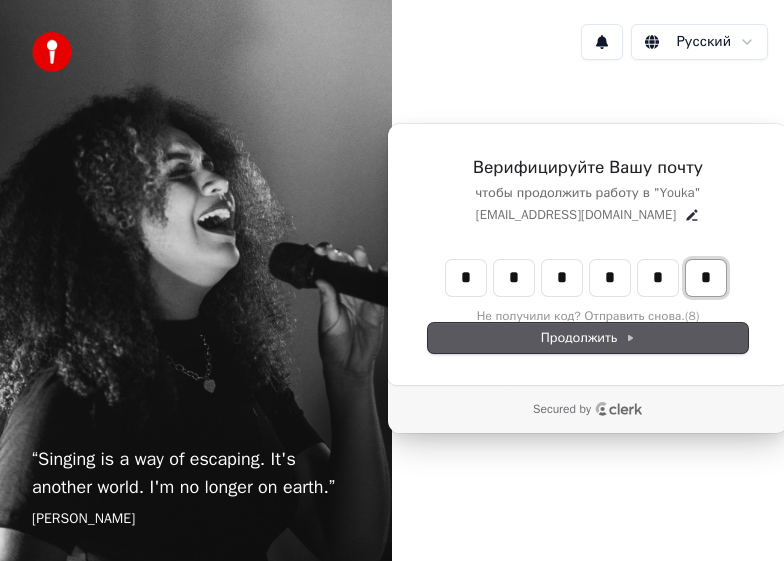 type on "*" 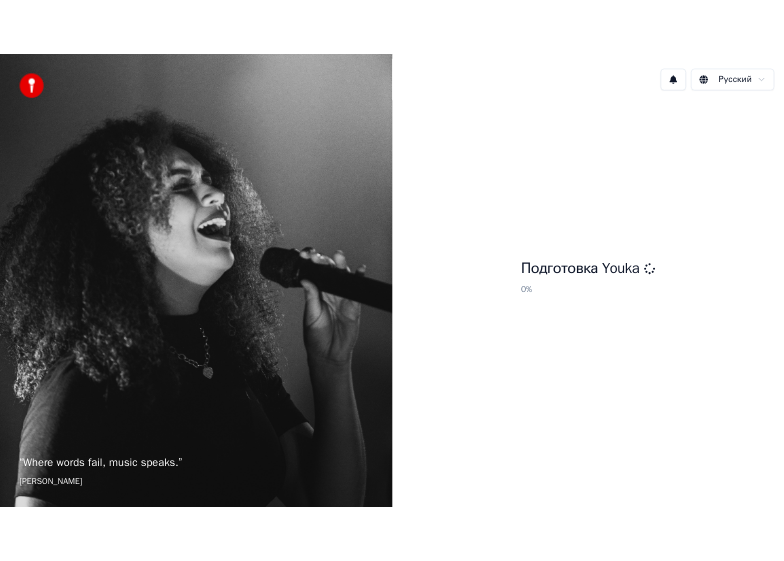 scroll, scrollTop: 0, scrollLeft: 0, axis: both 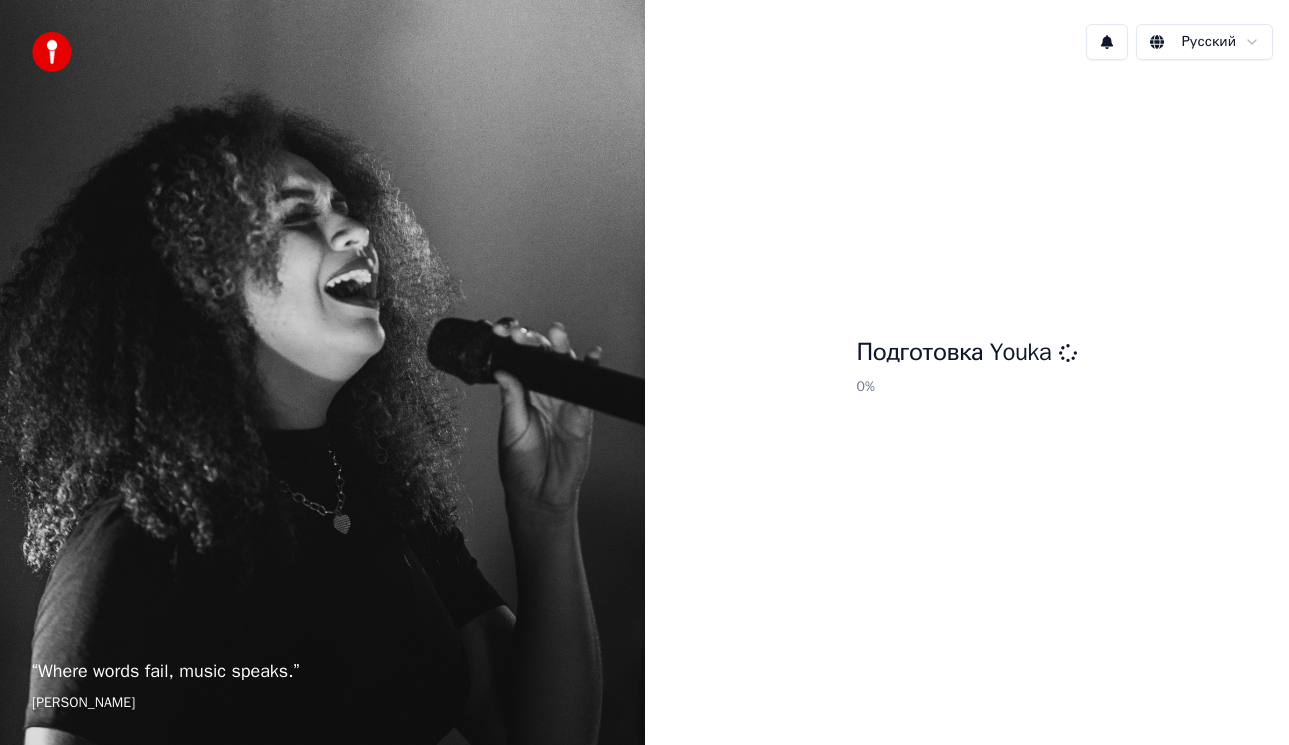 click on "“ Where words fail, music speaks. ” Hans Christian Andersen Русский Подготовка Youka 0 %" at bounding box center [644, 372] 